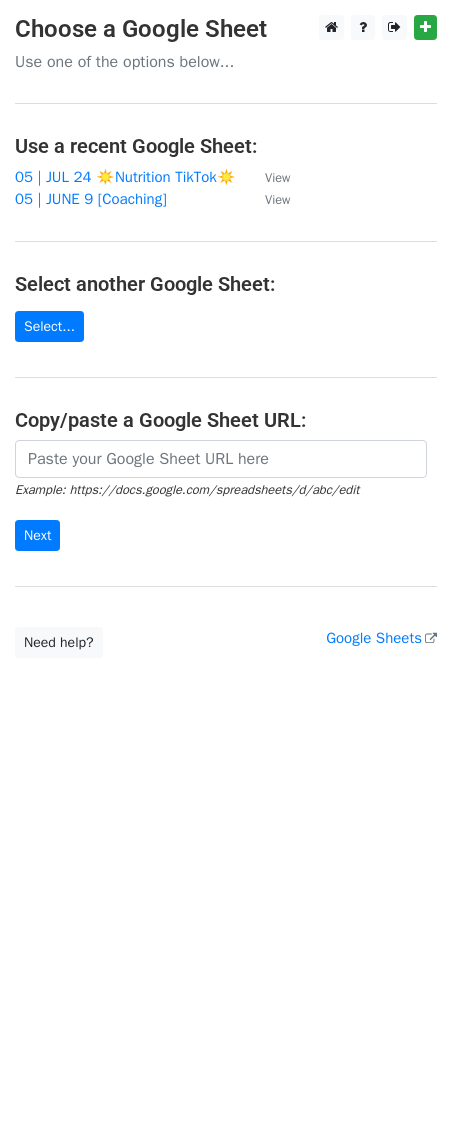 scroll, scrollTop: 0, scrollLeft: 0, axis: both 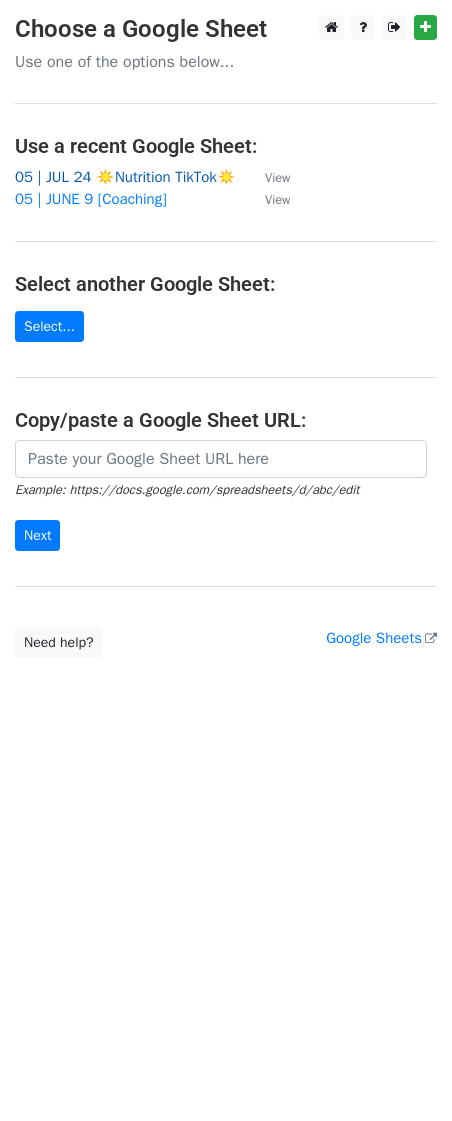 click on "05 | JUL 24 ☀️Nutrition TikTok☀️" at bounding box center (125, 177) 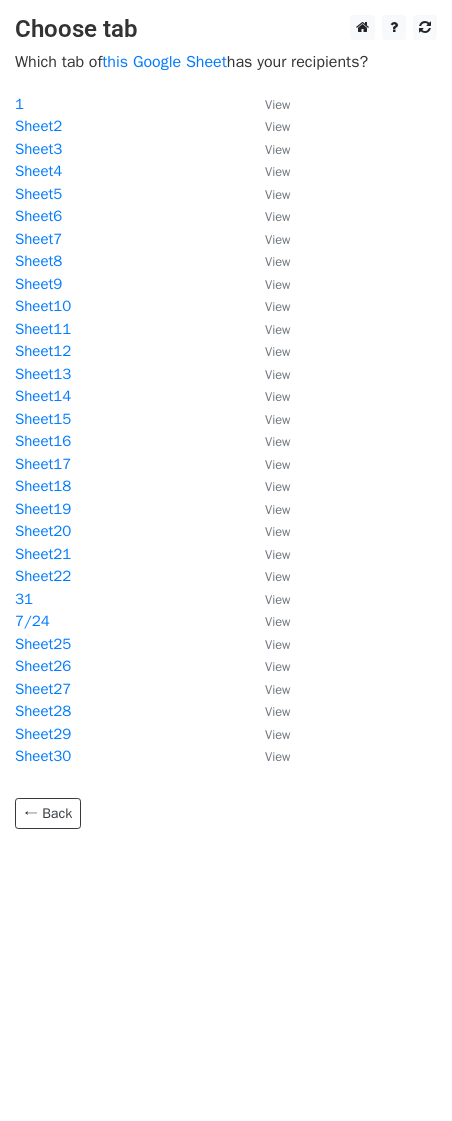 scroll, scrollTop: 0, scrollLeft: 0, axis: both 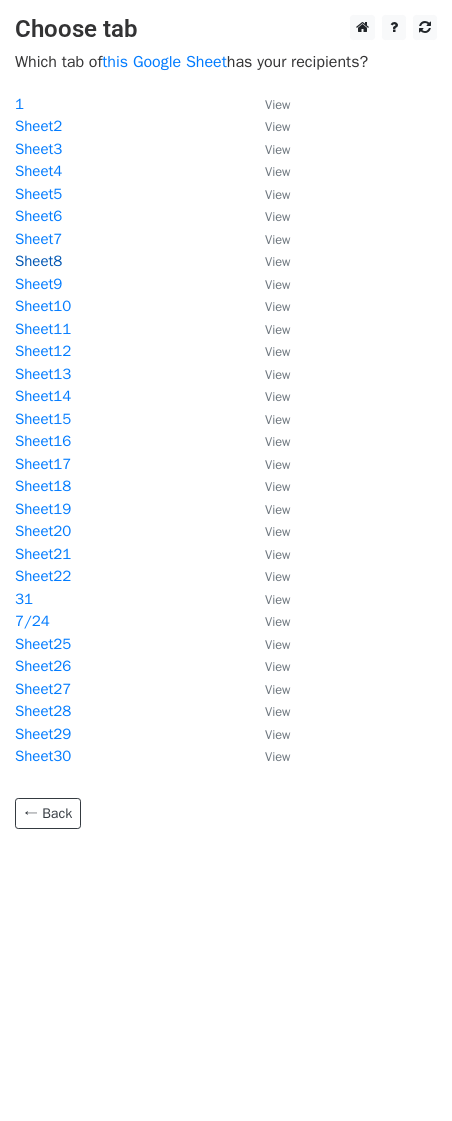 click on "Sheet8" at bounding box center (38, 261) 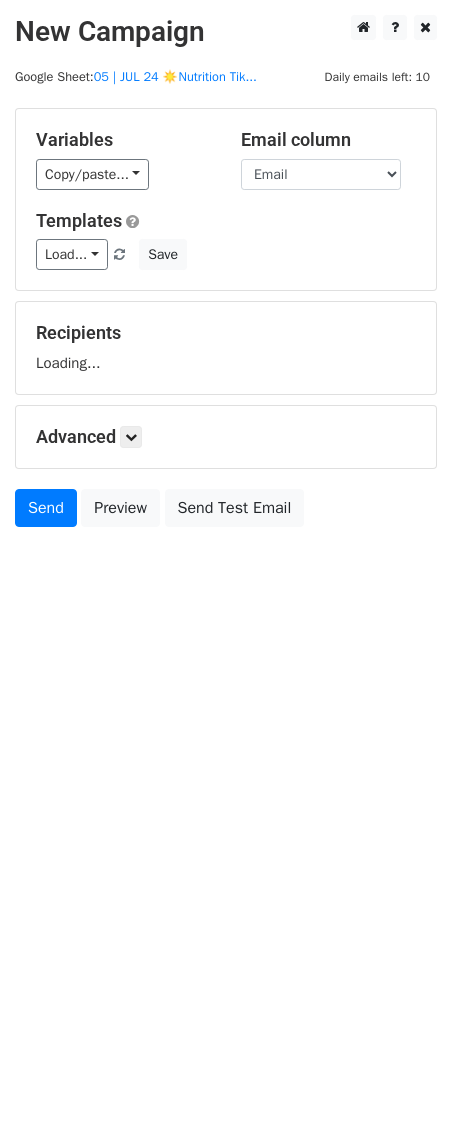 scroll, scrollTop: 0, scrollLeft: 0, axis: both 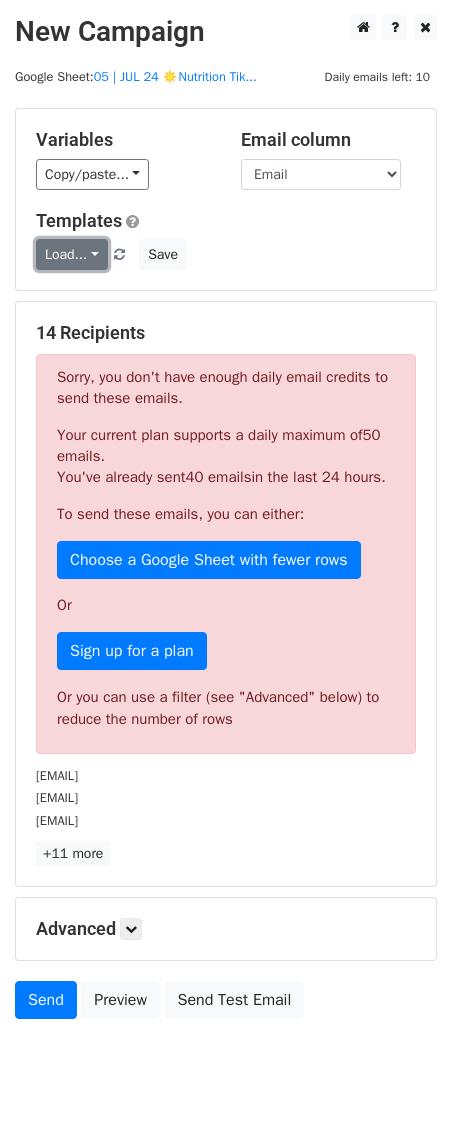 click on "Load..." at bounding box center [72, 254] 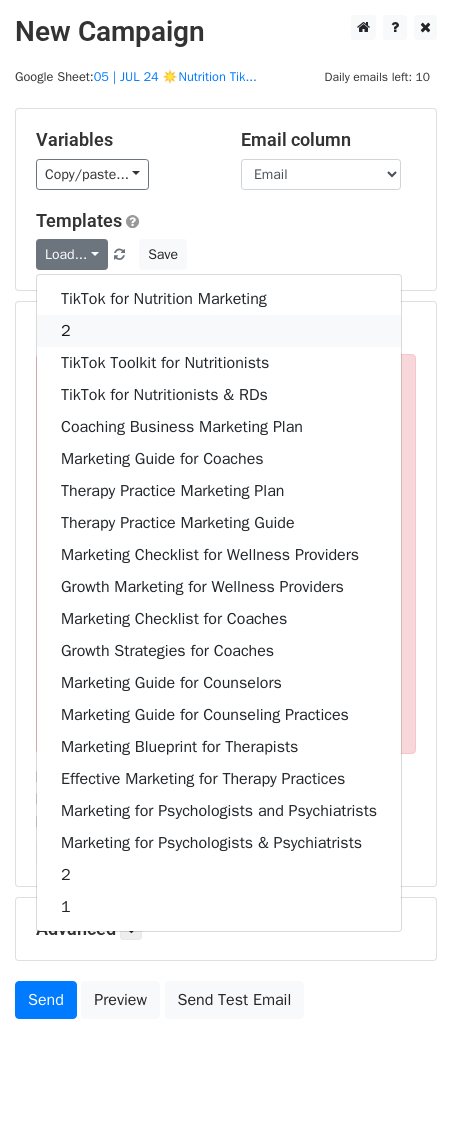 click on "2" at bounding box center [219, 331] 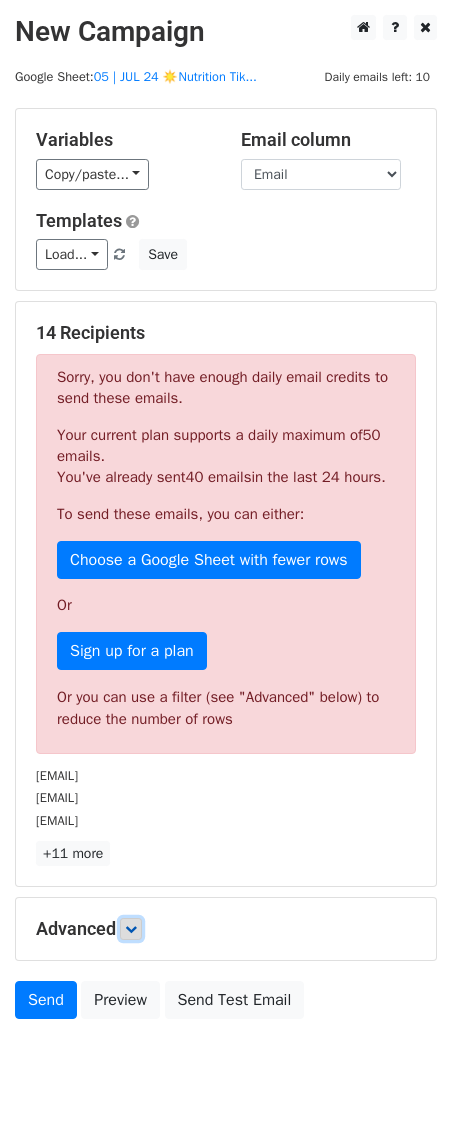 click at bounding box center (131, 929) 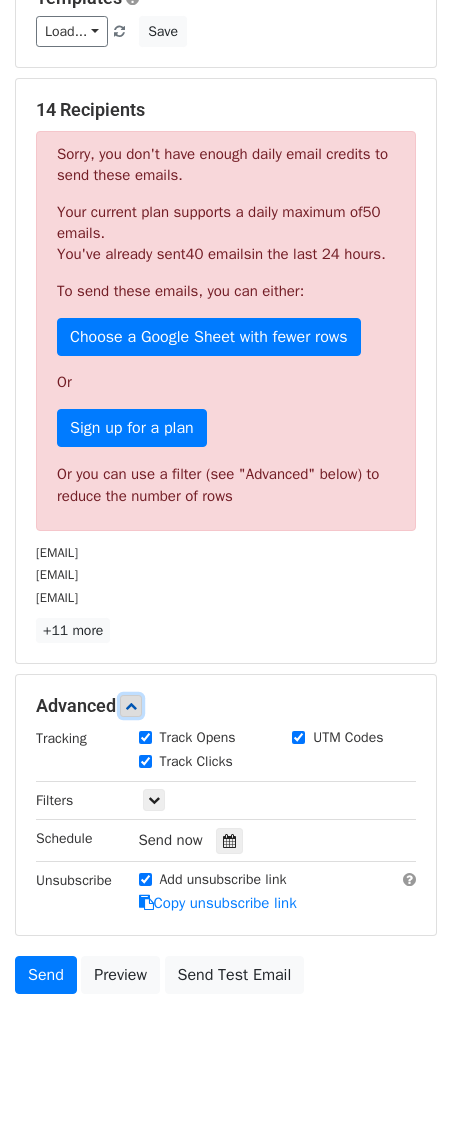 scroll, scrollTop: 285, scrollLeft: 0, axis: vertical 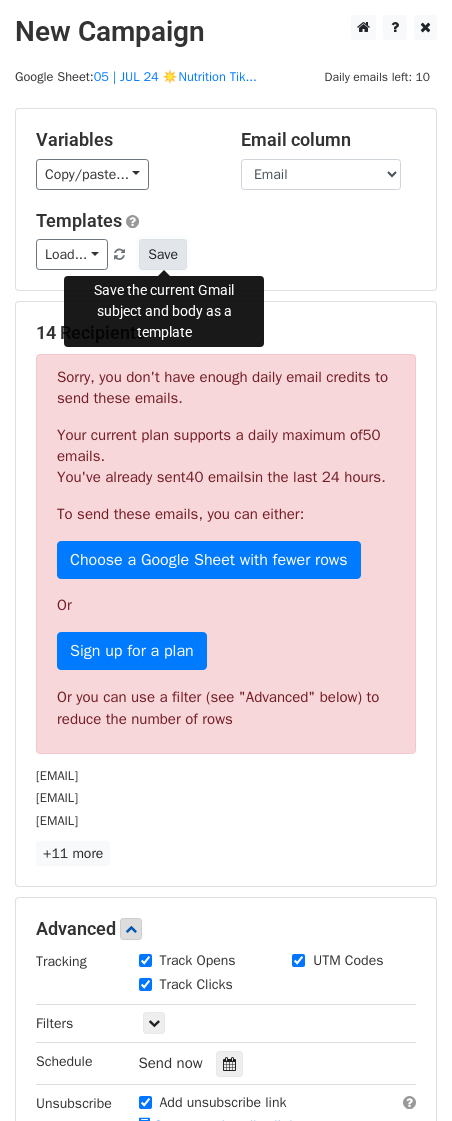 click on "Save" at bounding box center (163, 254) 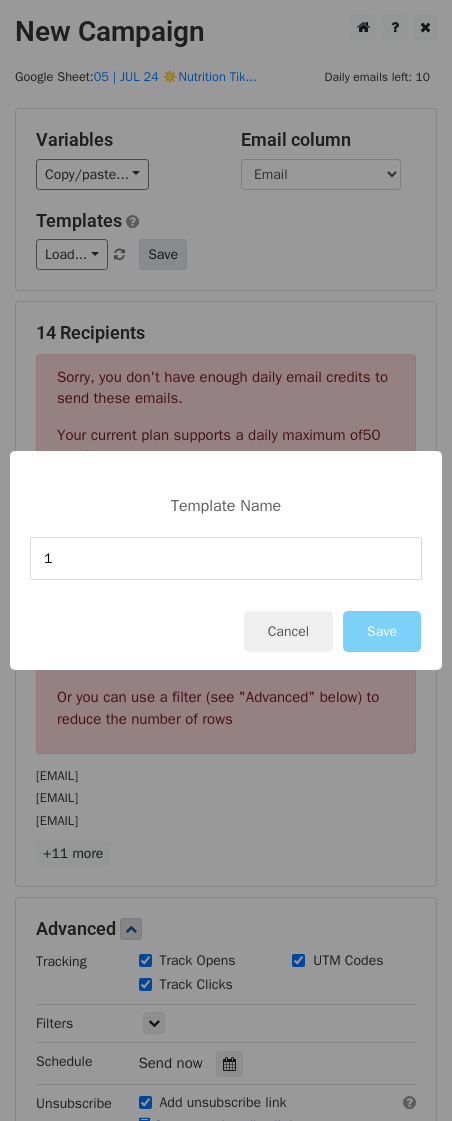 type on "1" 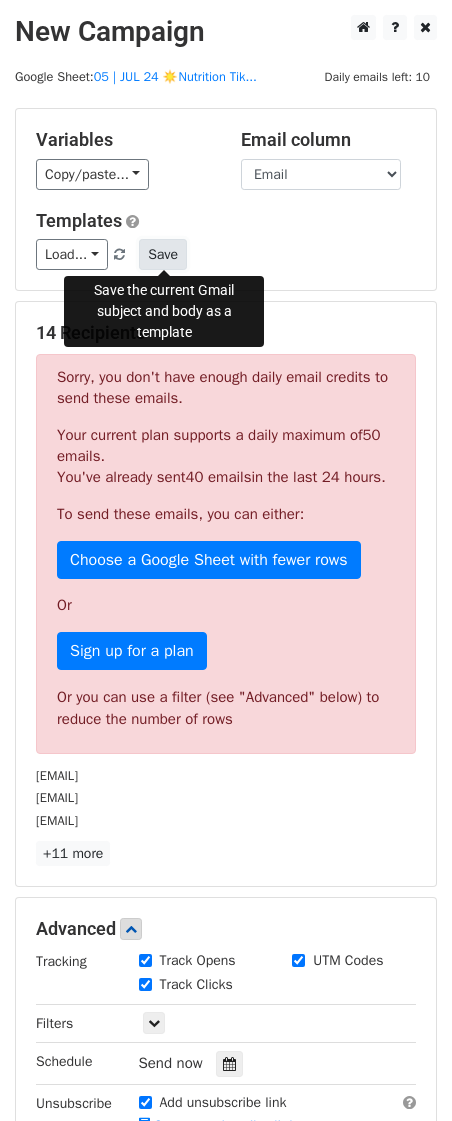 click on "Save" at bounding box center [163, 254] 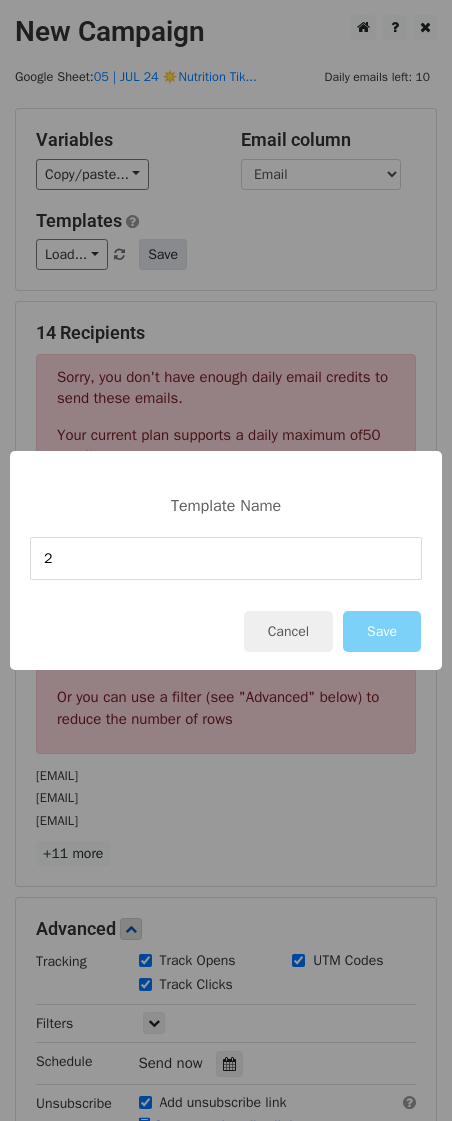 type on "2" 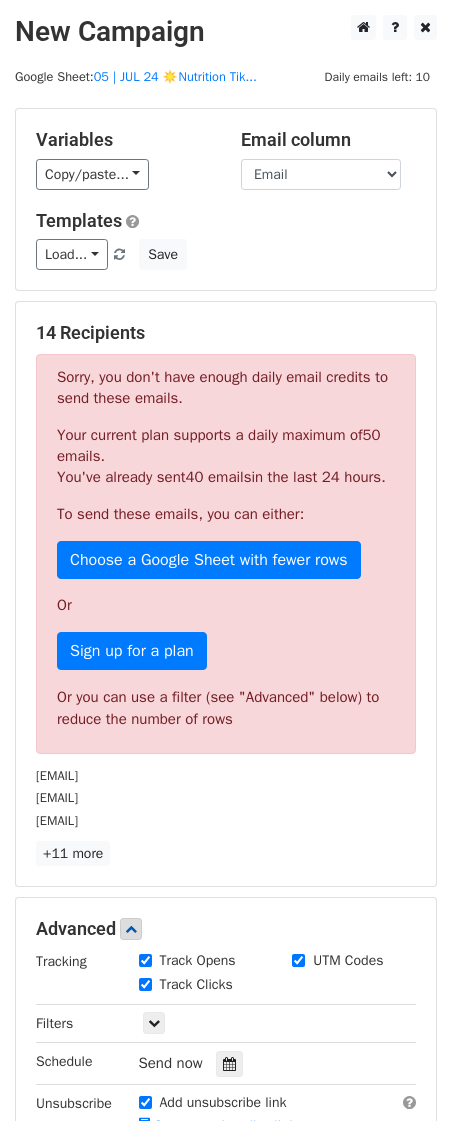 click on "Variables
Copy/paste...
{{Name}}
{{Email}}
Email column
Name
Email
Templates
Load...
1
TikTok for Nutrition Marketing
2
TikTok Toolkit for Nutritionists
TikTok for Nutritionists & RDs
Coaching Business Marketing Plan
Marketing Guide for Coaches
Therapy Practice Marketing Plan
Therapy Practice Marketing Guide
Marketing Checklist for Wellness Providers
Growth Marketing for Wellness Providers
Marketing Checklist for Coaches
Growth Strategies for Coaches
Marketing Guide for Counselors
Marketing Guide for Counseling Practices
Marketing Blueprint for Therapists
Effective Marketing for Therapy Practices
Marketing for Psychologists and Psychiatrists
Marketing for Psychologists & Psychiatrists
2
Save
14 Recipients
Sorry, you don't have enough daily email credits to send these emails.
Your current plan supports a daily maximum of  50 emails .
You've already sent  40 emails" at bounding box center [226, 667] 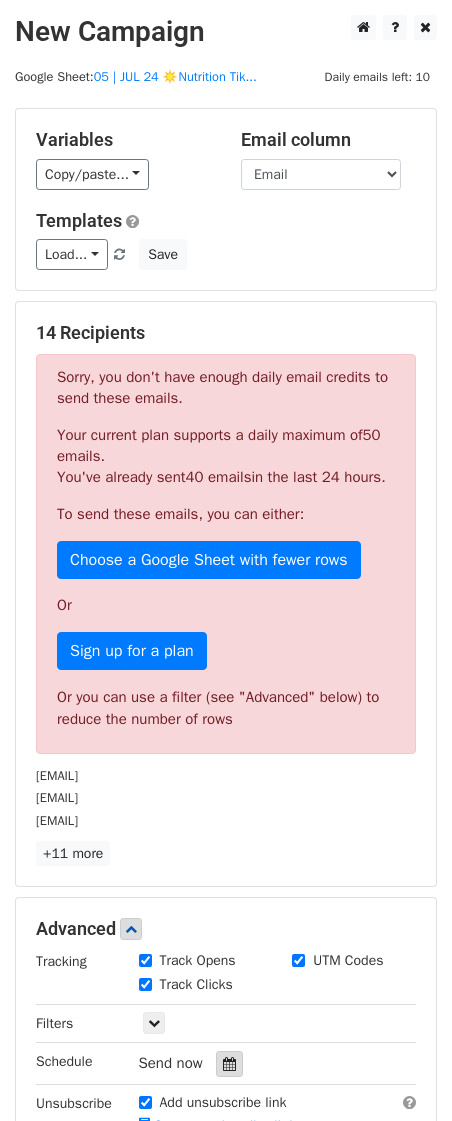 click at bounding box center [229, 1064] 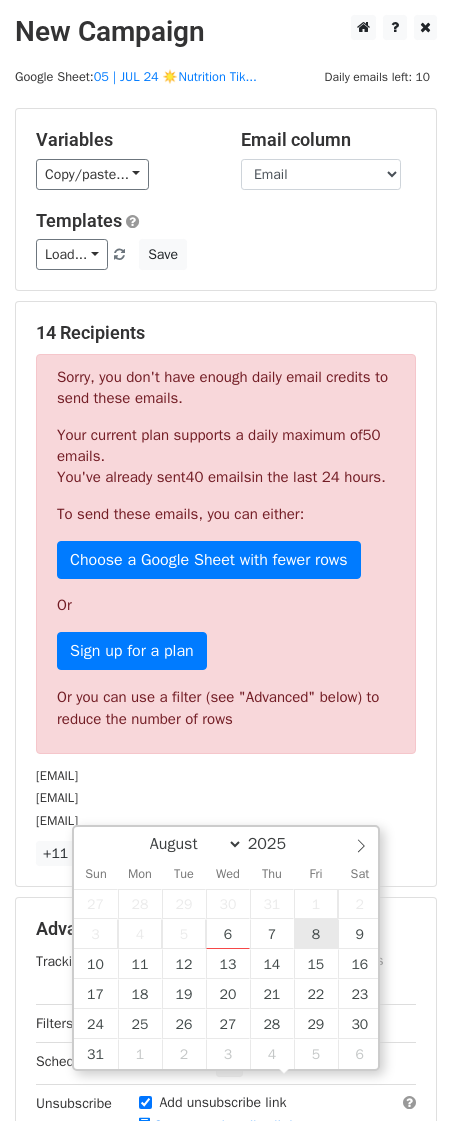 type on "2025-08-08 12:00" 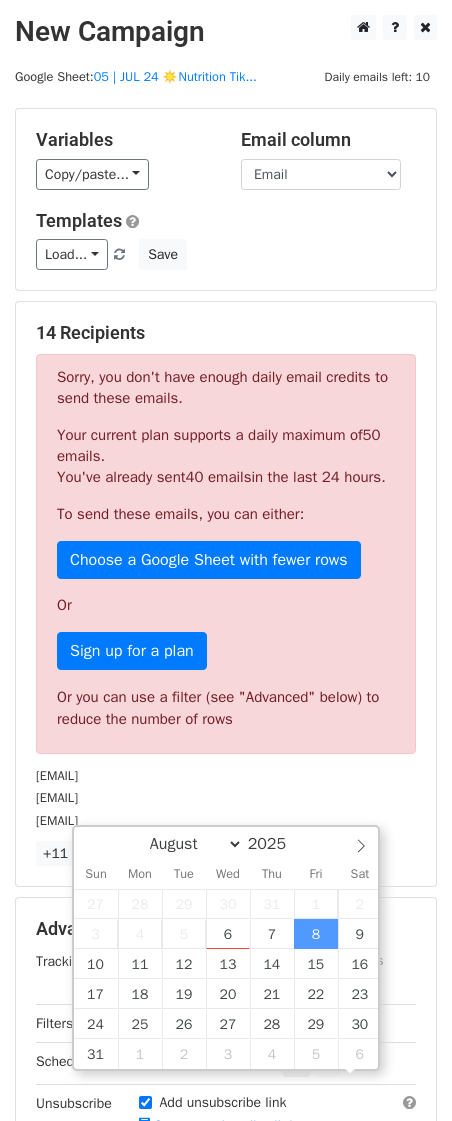 scroll, scrollTop: 1, scrollLeft: 0, axis: vertical 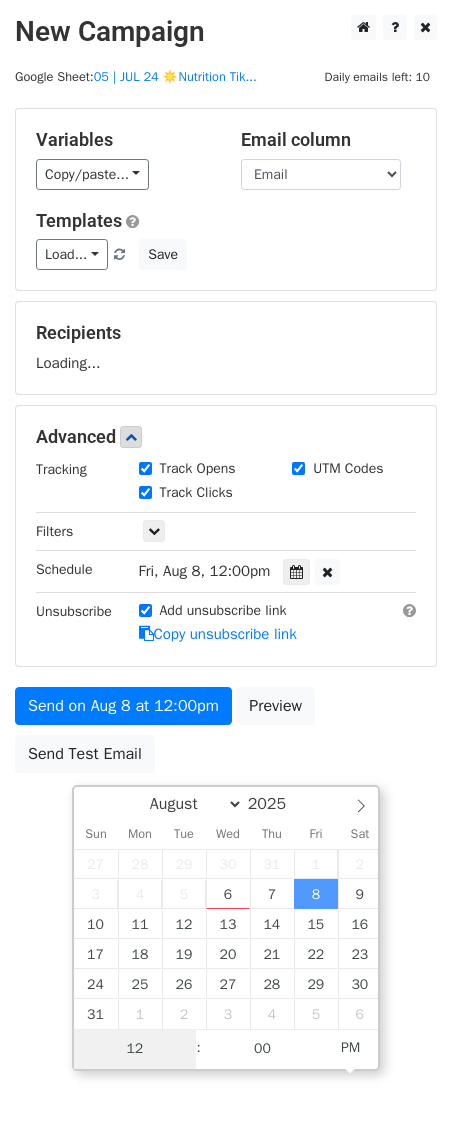 type on "2" 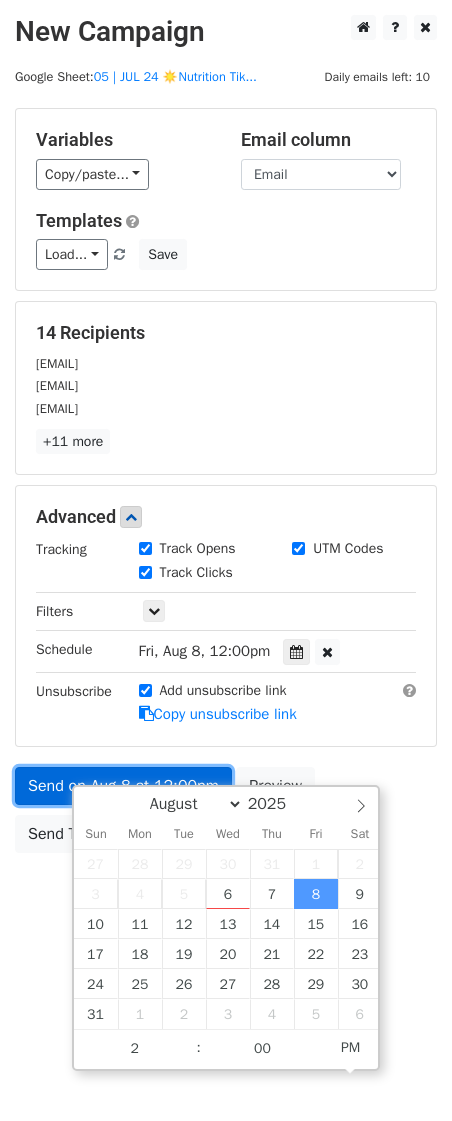 type on "2025-08-08 14:00" 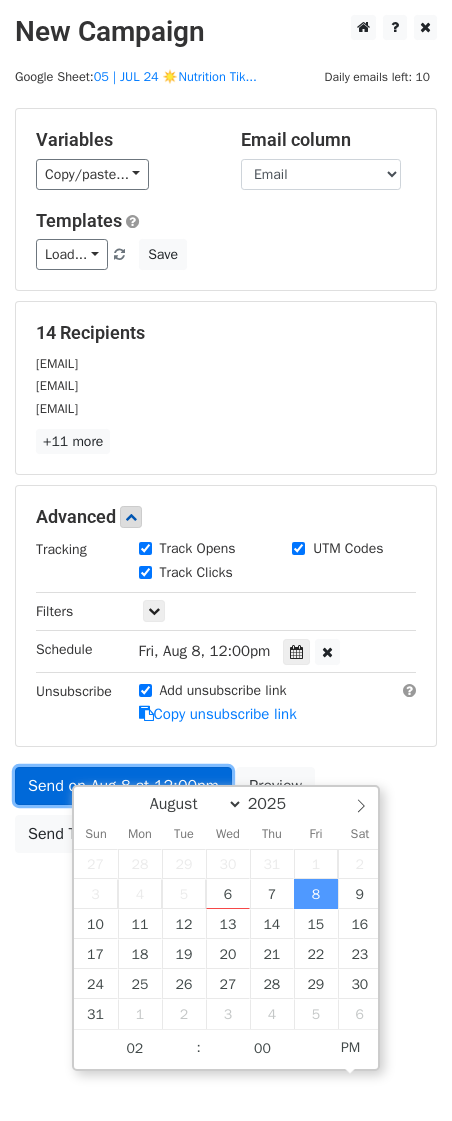 click on "Send on Aug 8 at 12:00pm" at bounding box center (123, 786) 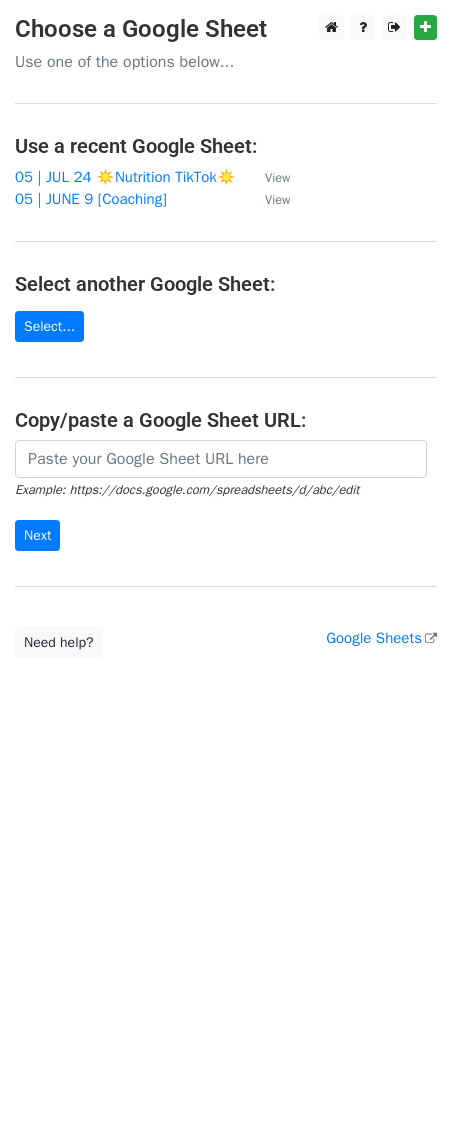 scroll, scrollTop: 0, scrollLeft: 0, axis: both 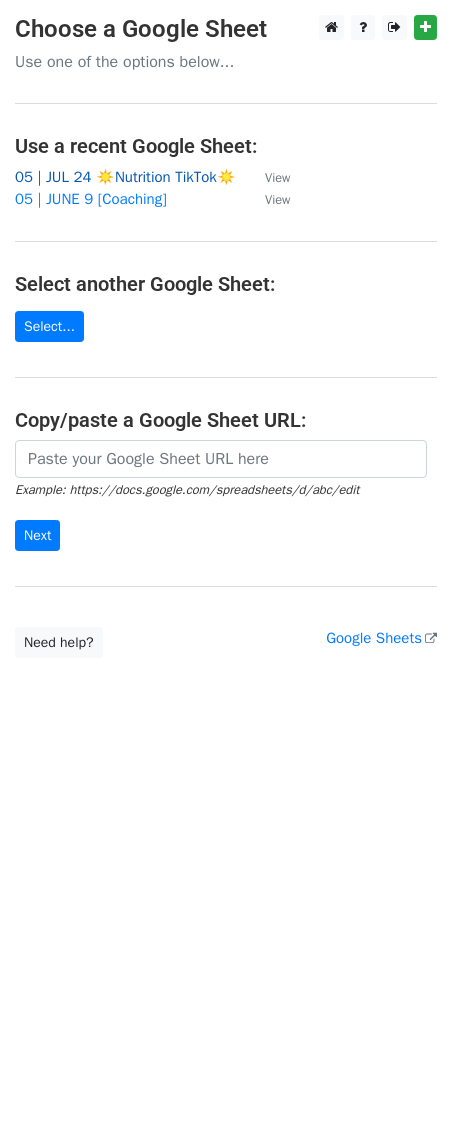 click on "05 | JUL 24 ☀️Nutrition TikTok☀️" at bounding box center (125, 177) 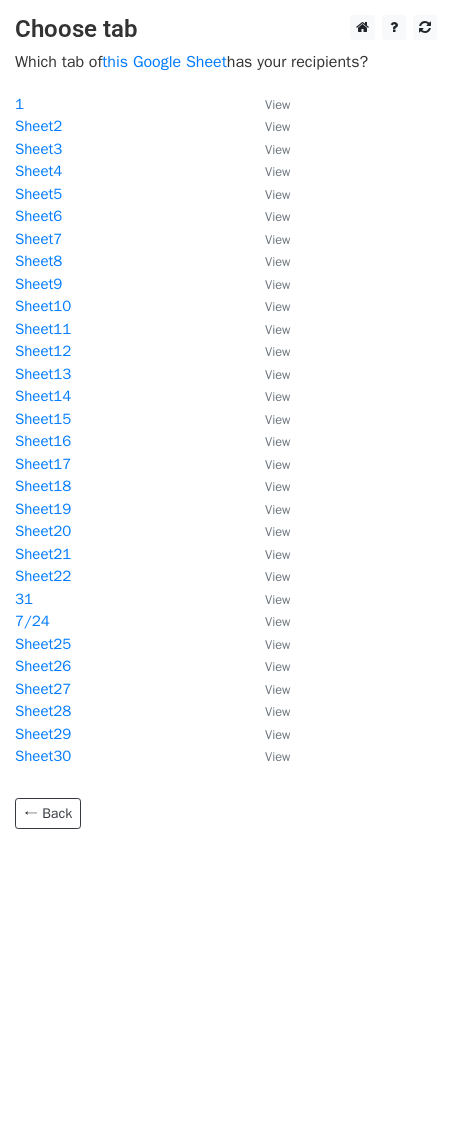 scroll, scrollTop: 0, scrollLeft: 0, axis: both 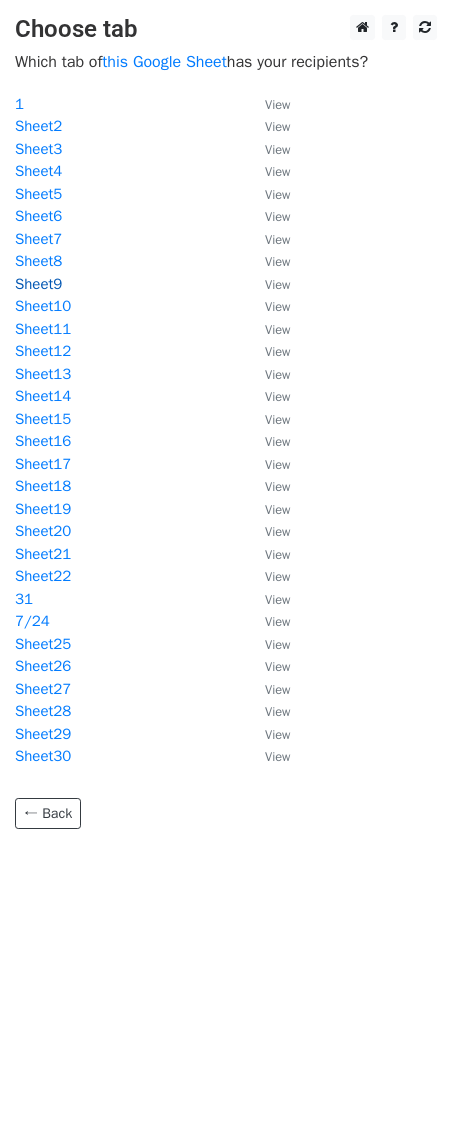 click on "Sheet9" at bounding box center (38, 284) 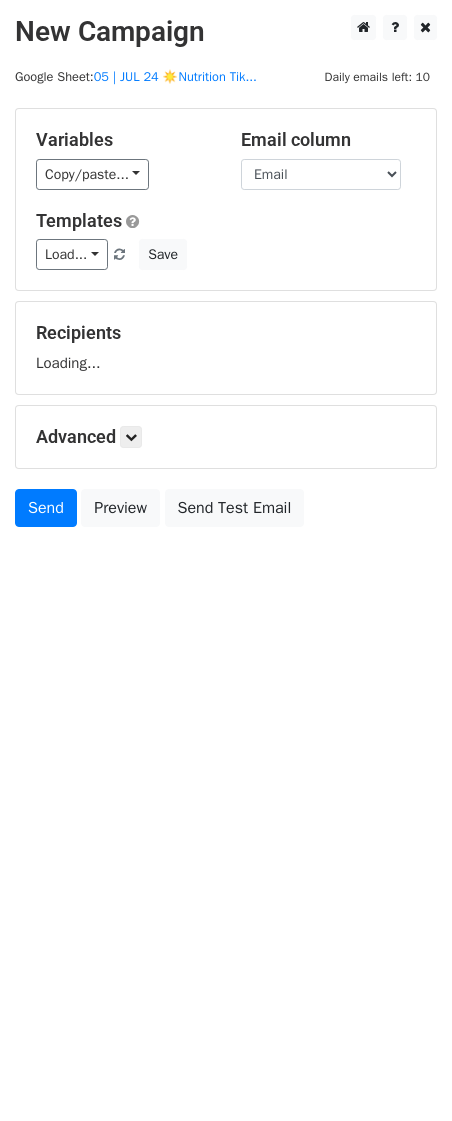 scroll, scrollTop: 0, scrollLeft: 0, axis: both 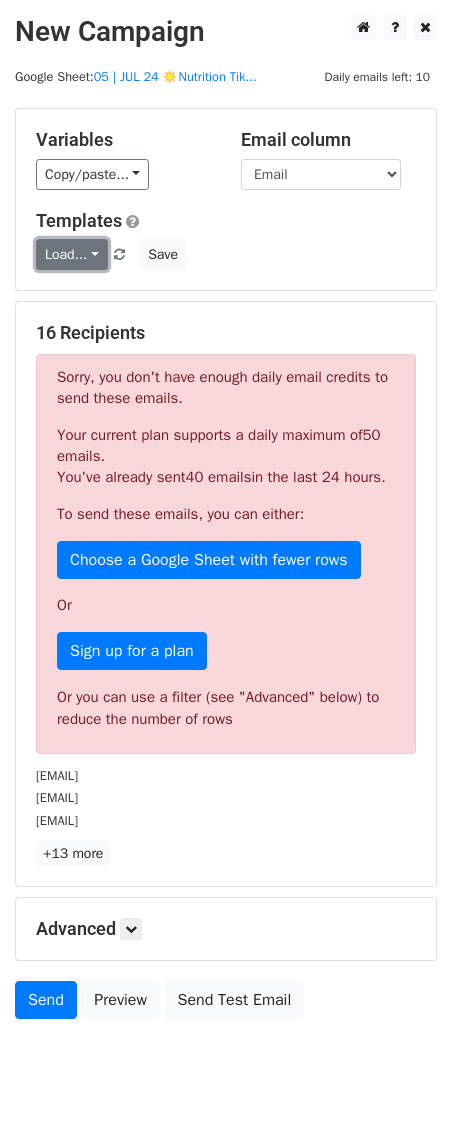 click on "Load..." at bounding box center (72, 254) 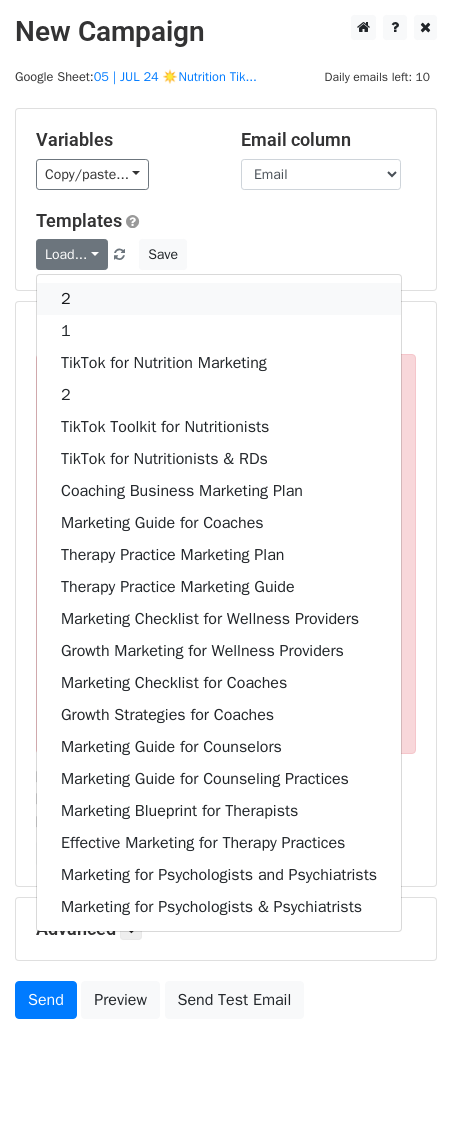 click on "2" at bounding box center [219, 299] 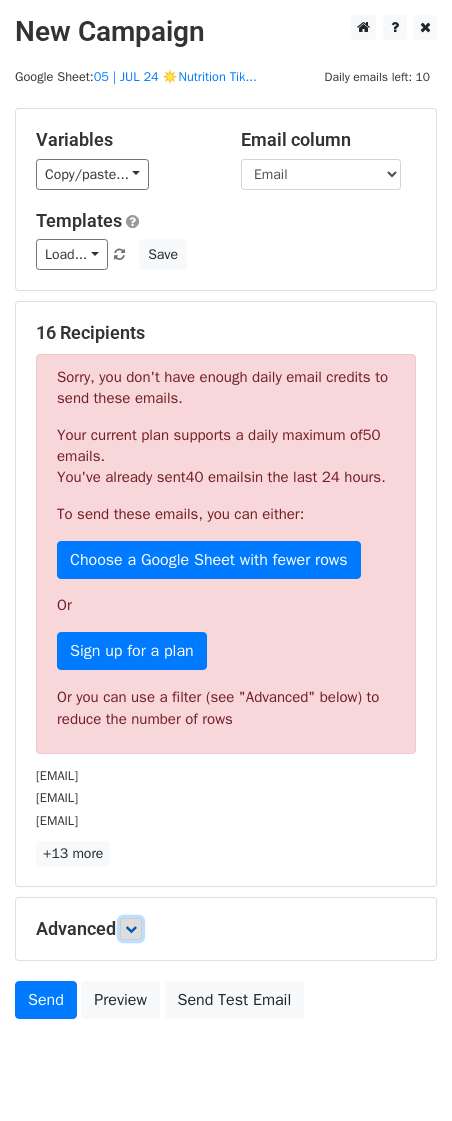 click at bounding box center (131, 929) 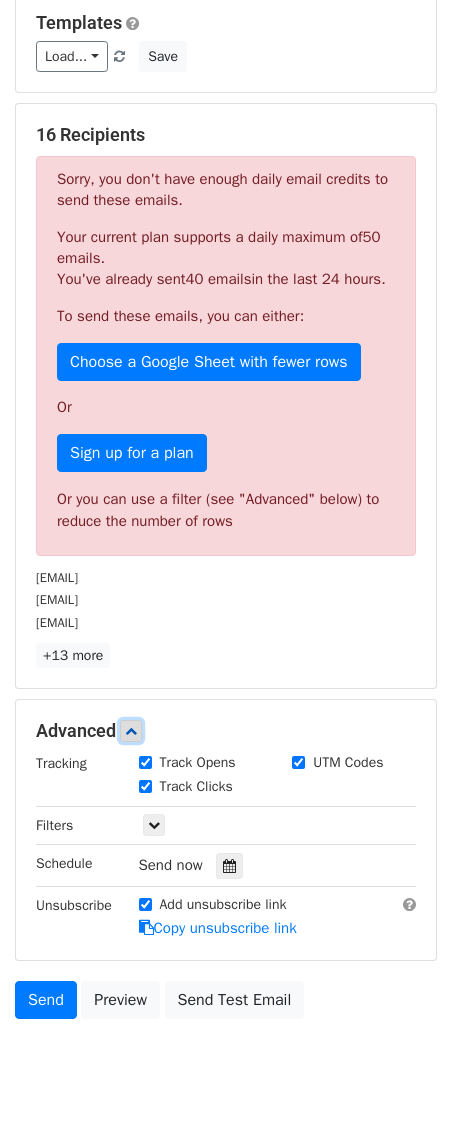 scroll, scrollTop: 285, scrollLeft: 0, axis: vertical 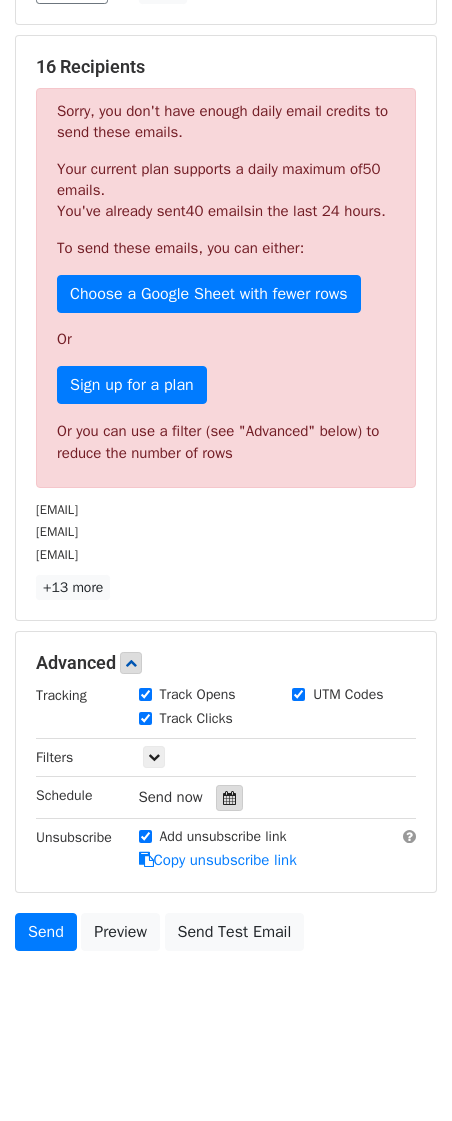 click at bounding box center (229, 798) 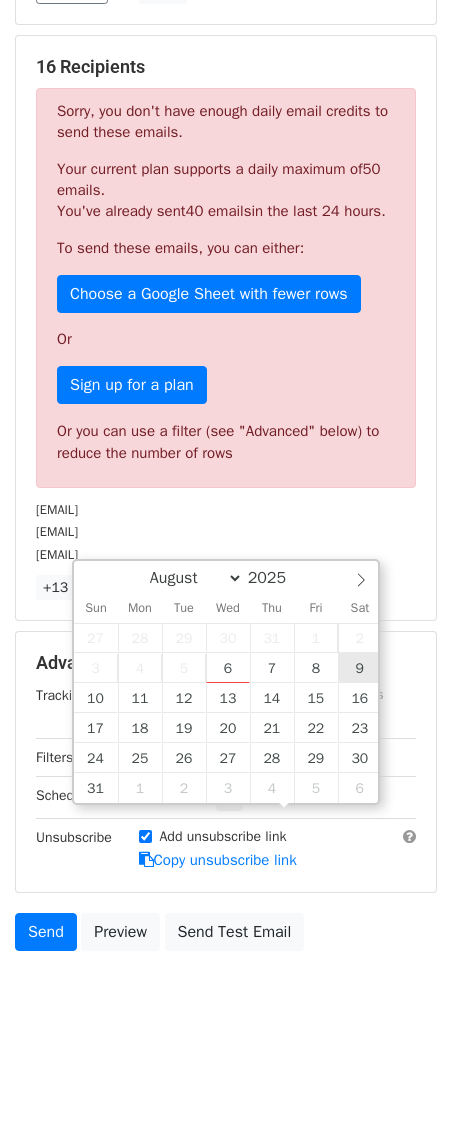 type on "2025-08-09 12:00" 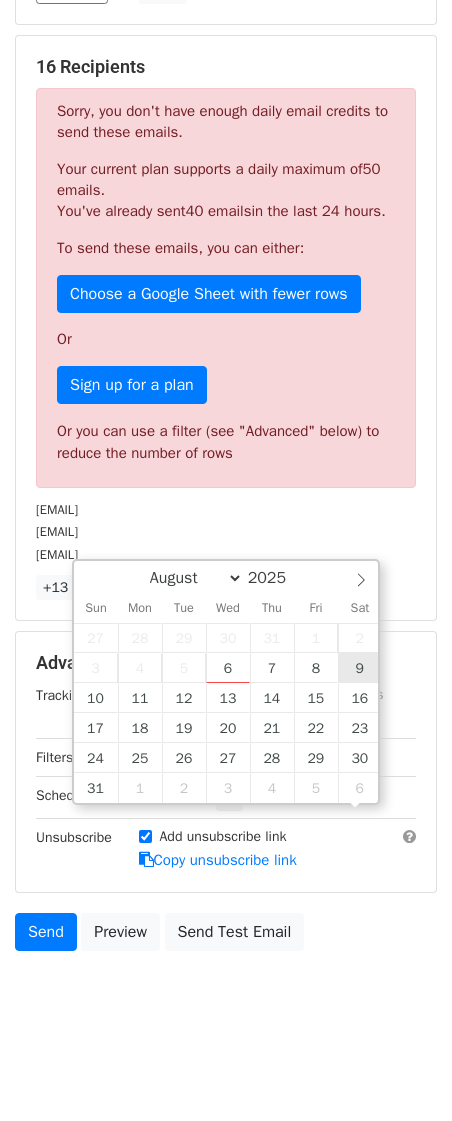 scroll, scrollTop: 1, scrollLeft: 0, axis: vertical 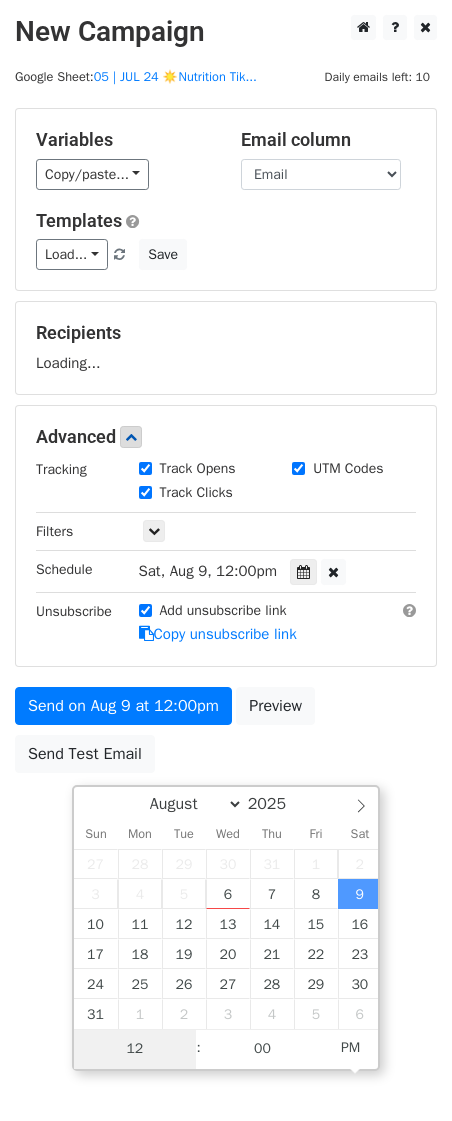 type on "2" 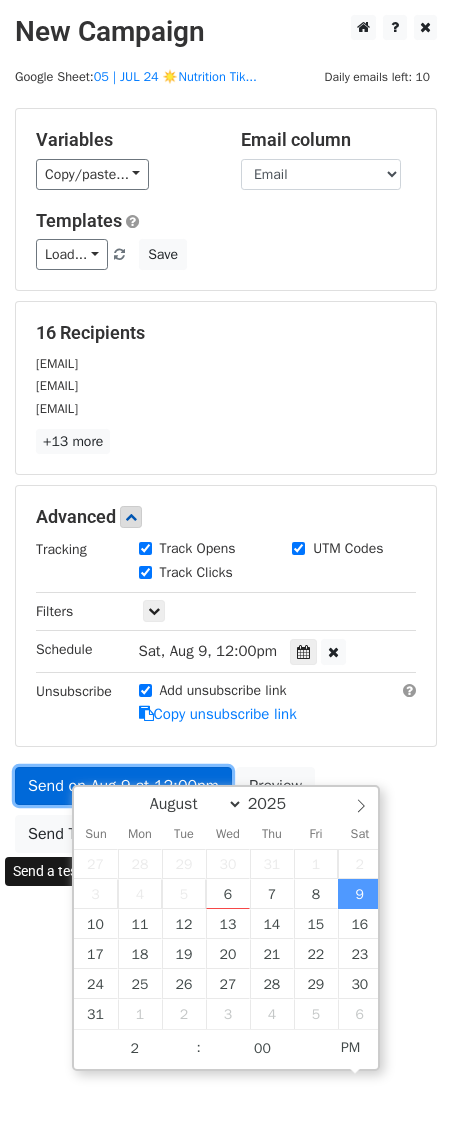 type on "2025-08-09 14:00" 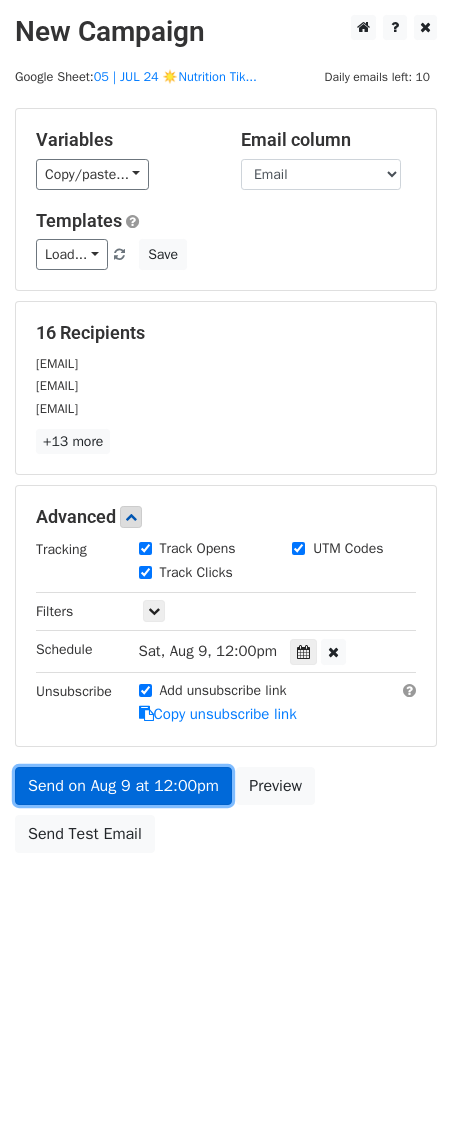 click on "Send on Aug 9 at 12:00pm" at bounding box center (123, 786) 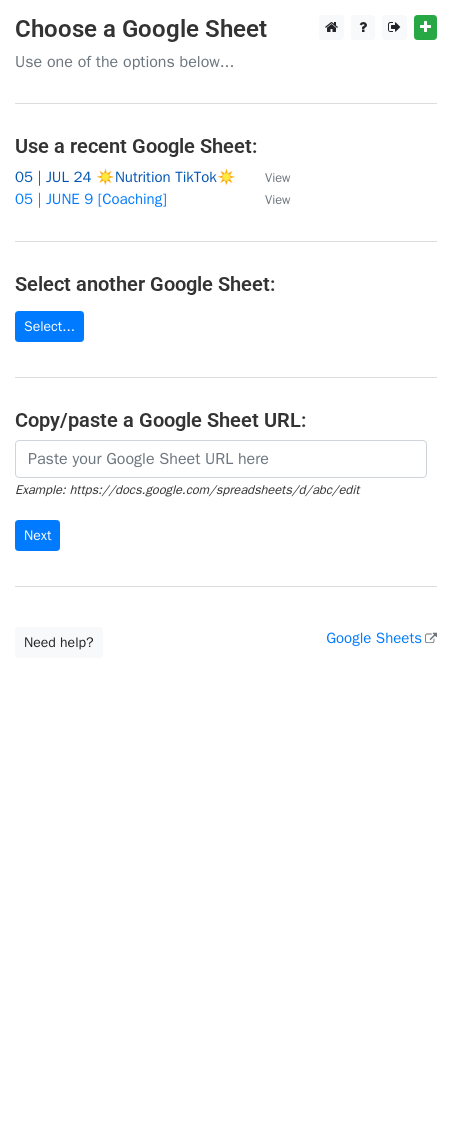 scroll, scrollTop: 0, scrollLeft: 0, axis: both 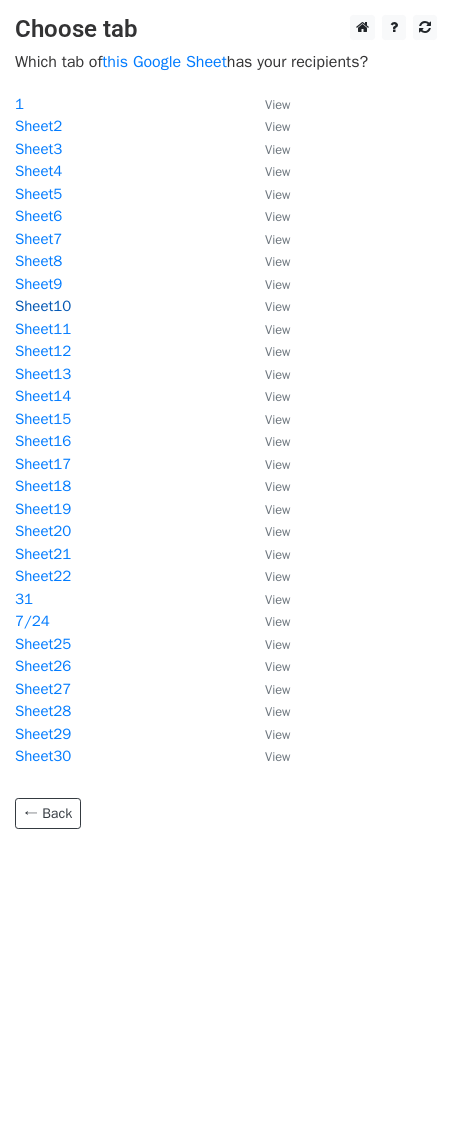 click on "Sheet10" at bounding box center [43, 306] 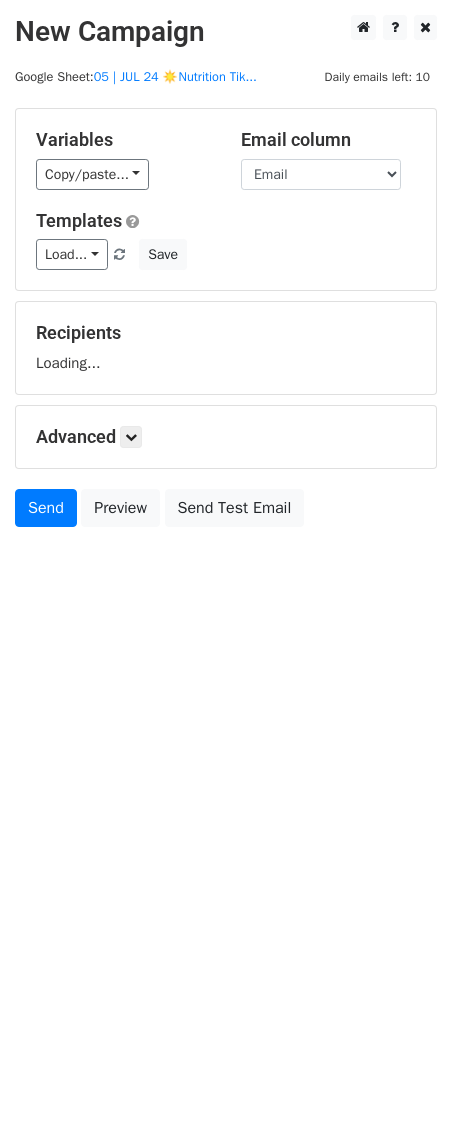 scroll, scrollTop: 0, scrollLeft: 0, axis: both 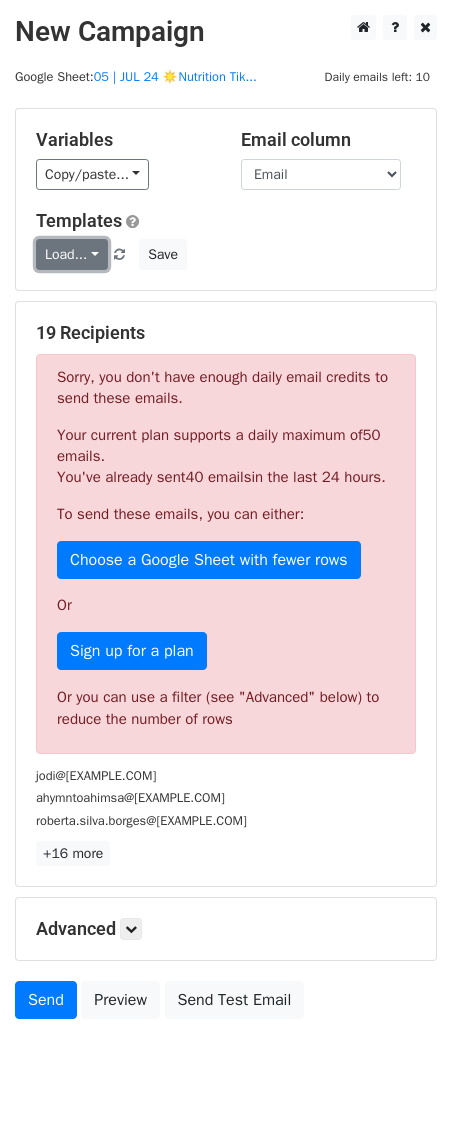 click on "Load..." at bounding box center [72, 254] 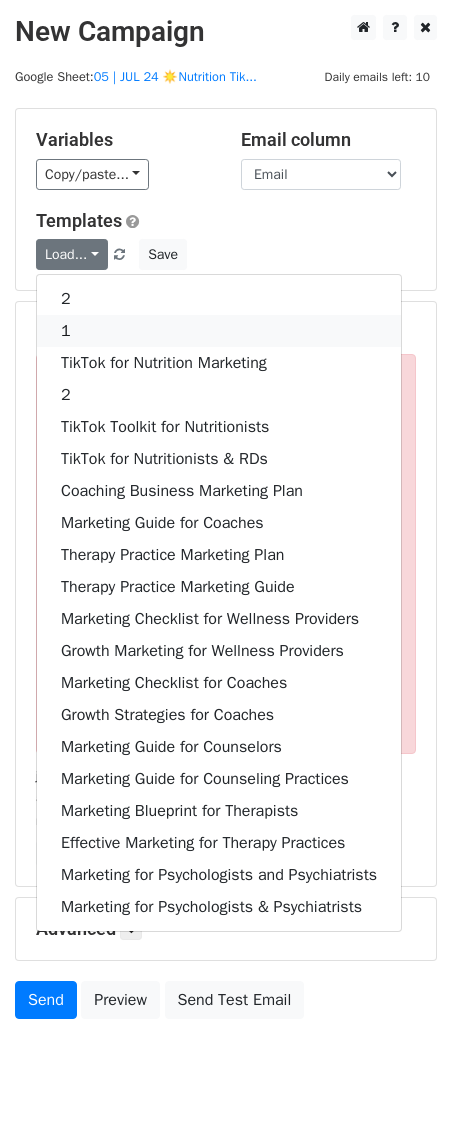 click on "1" at bounding box center (219, 331) 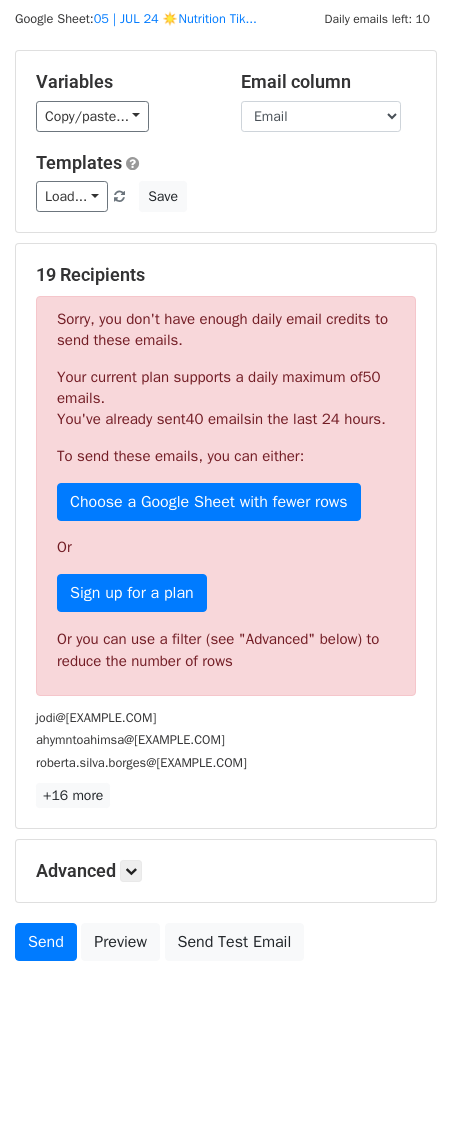 scroll, scrollTop: 89, scrollLeft: 0, axis: vertical 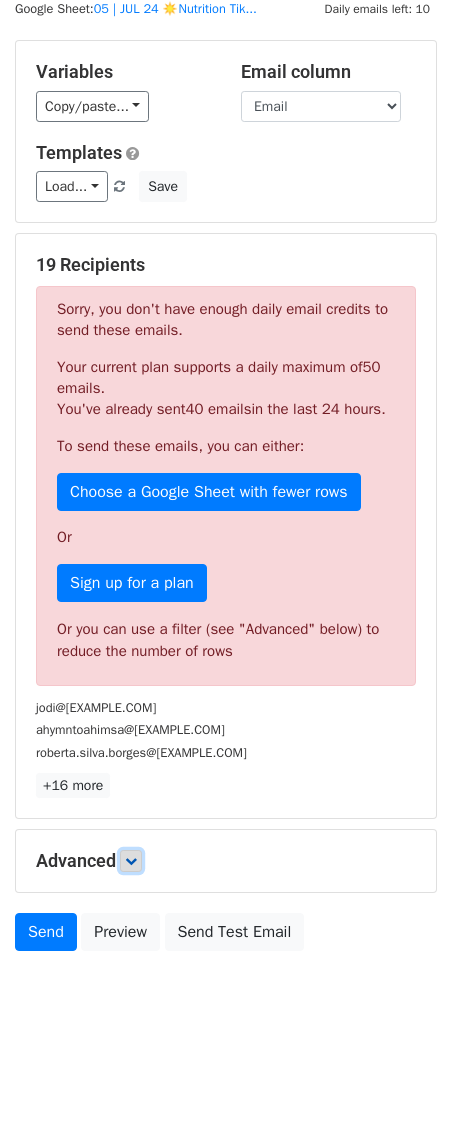 click at bounding box center [131, 861] 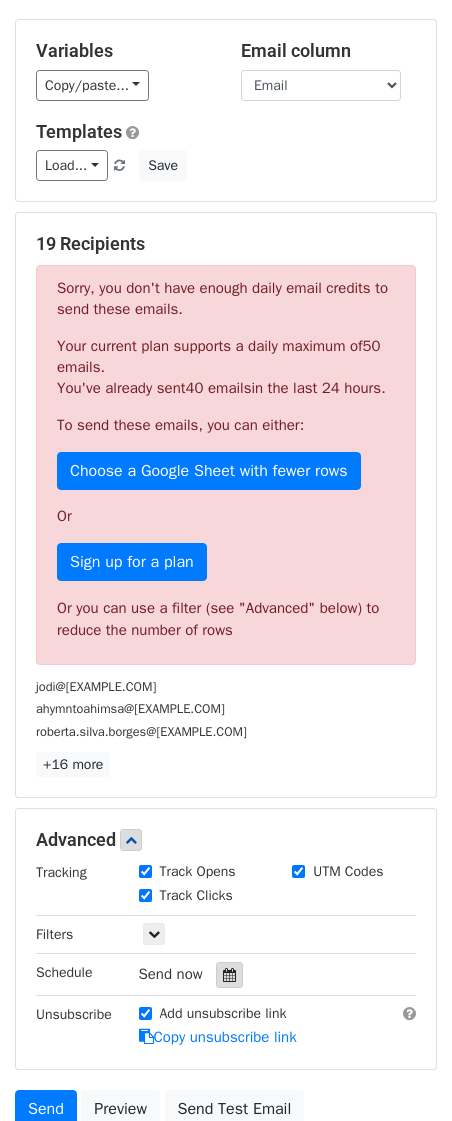 click at bounding box center [229, 975] 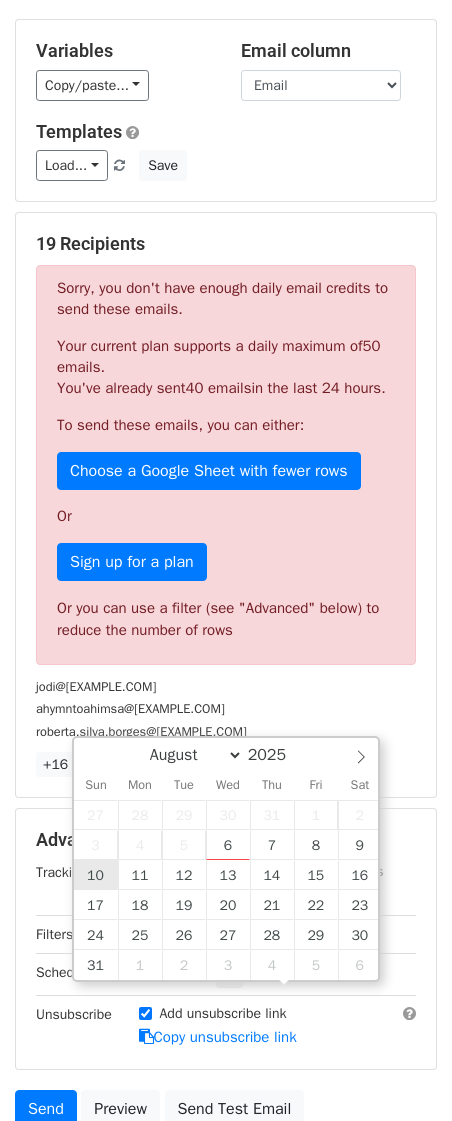 type on "2025-08-10 12:00" 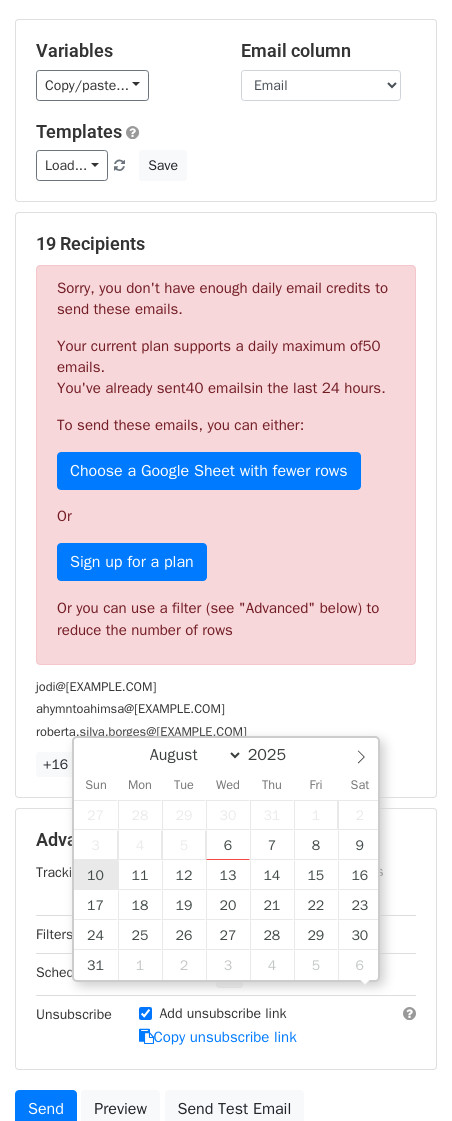 scroll, scrollTop: 1, scrollLeft: 0, axis: vertical 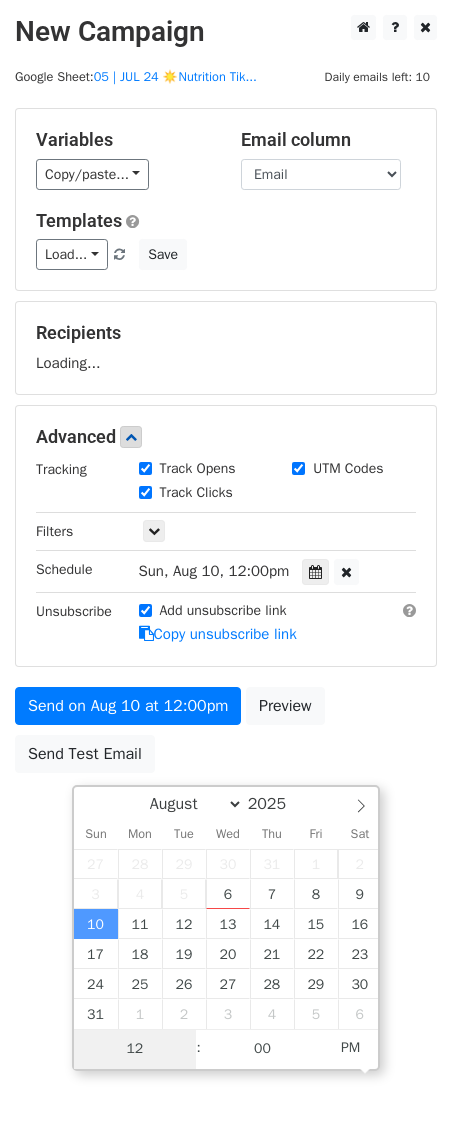 type on "2" 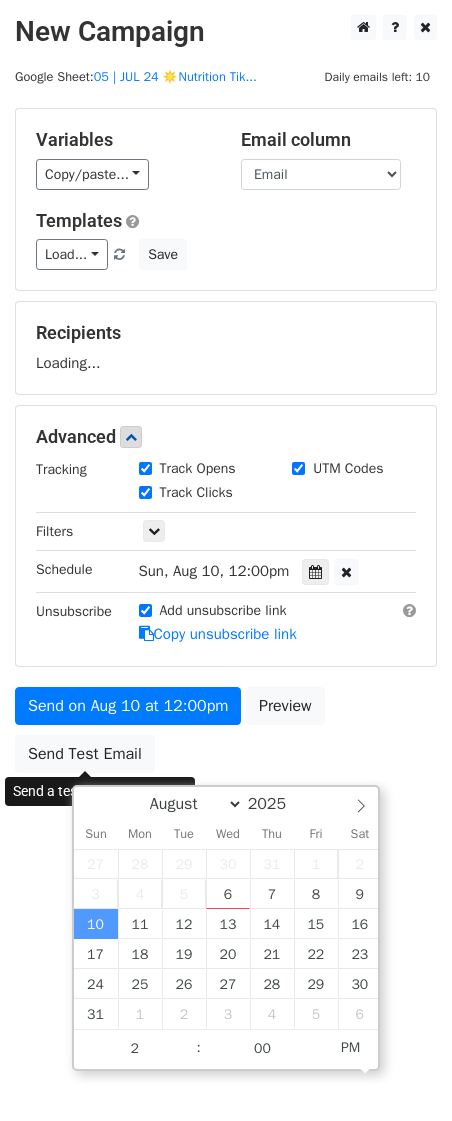 type on "2025-08-10 14:00" 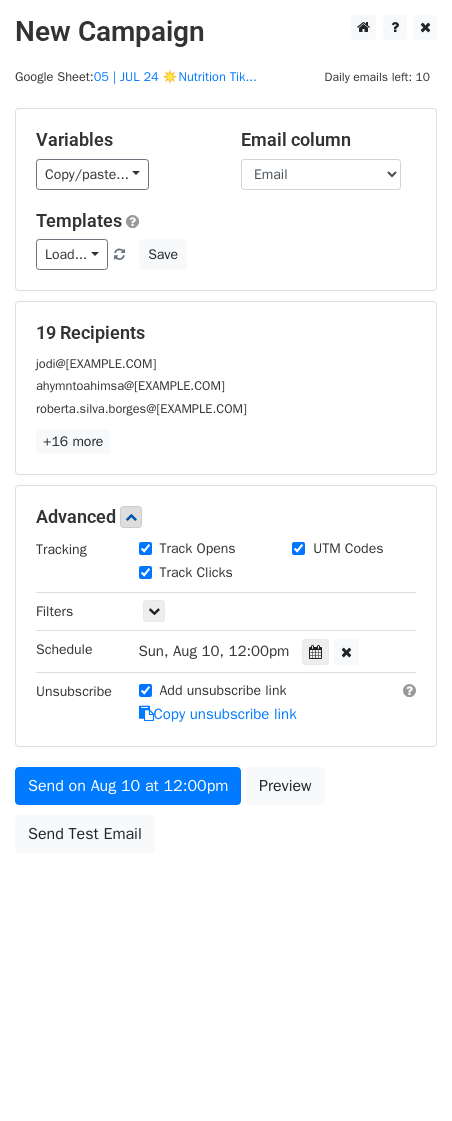 click on "Unsubscribe" at bounding box center (72, 703) 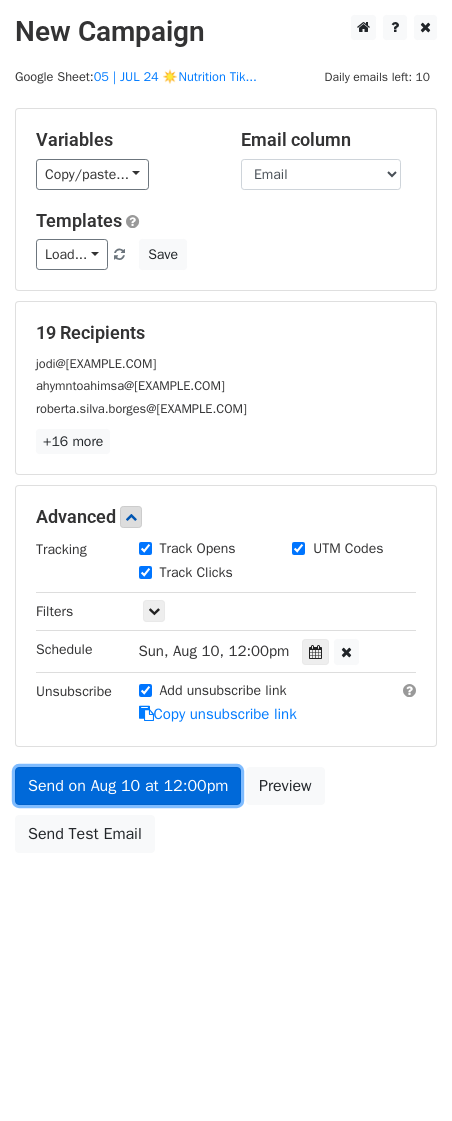 click on "Send on [DATE] at [TIME]
Preview
Send Test Email" at bounding box center [226, 815] 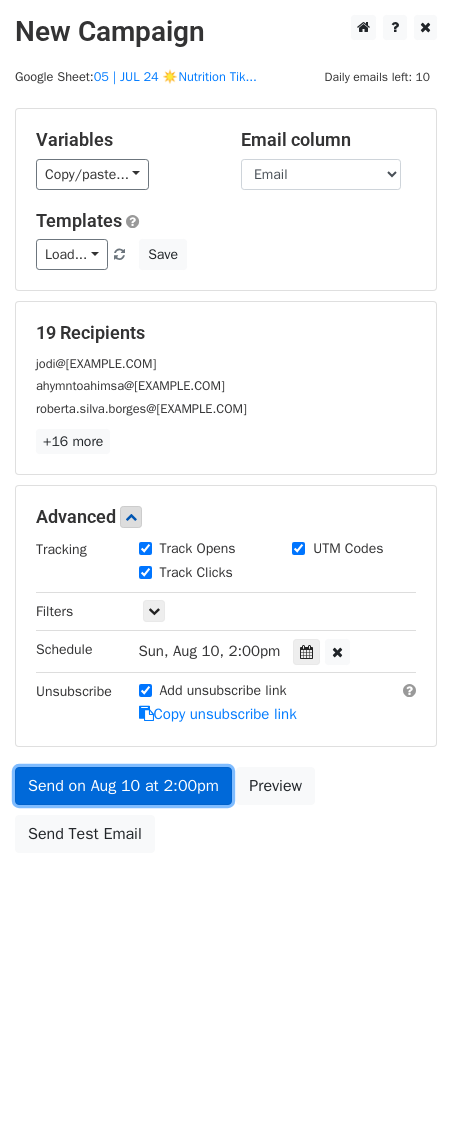 click on "Send on Aug 10 at 2:00pm" at bounding box center [123, 786] 